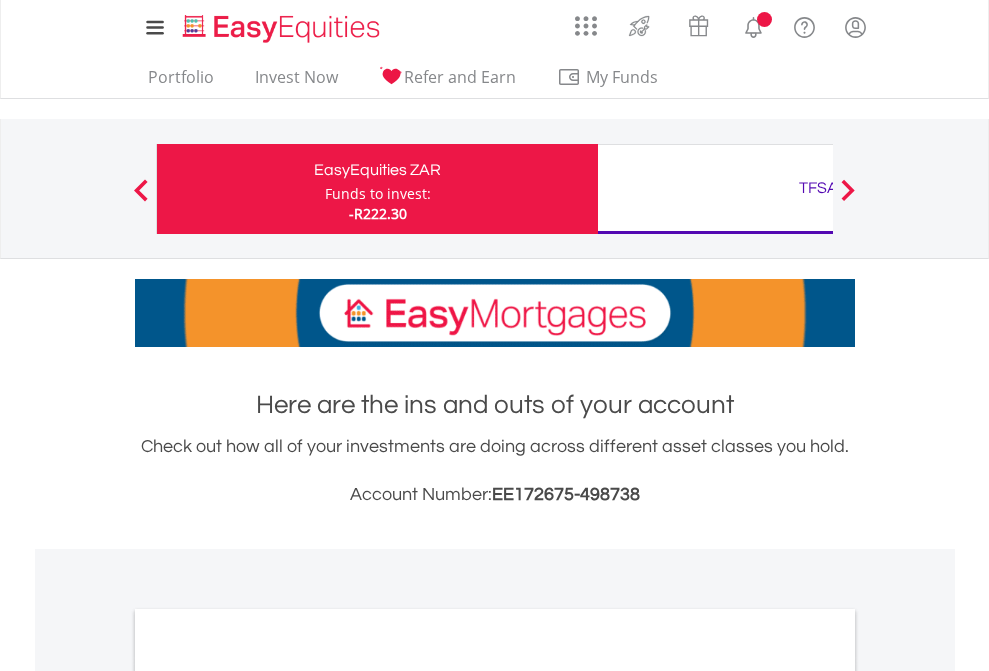 scroll, scrollTop: 0, scrollLeft: 0, axis: both 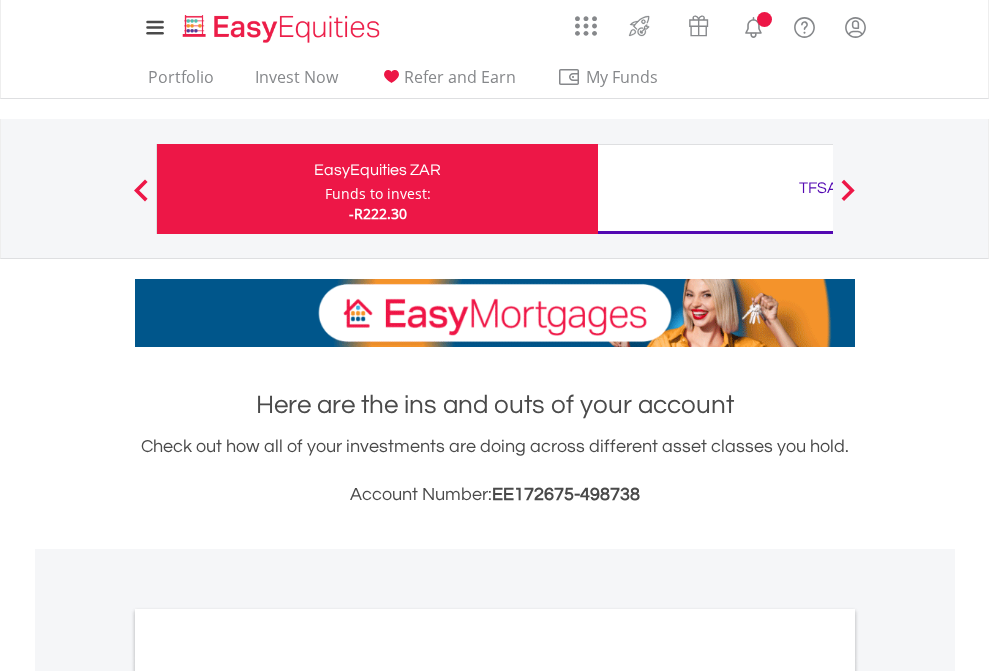 click on "Funds to invest:" at bounding box center [378, 194] 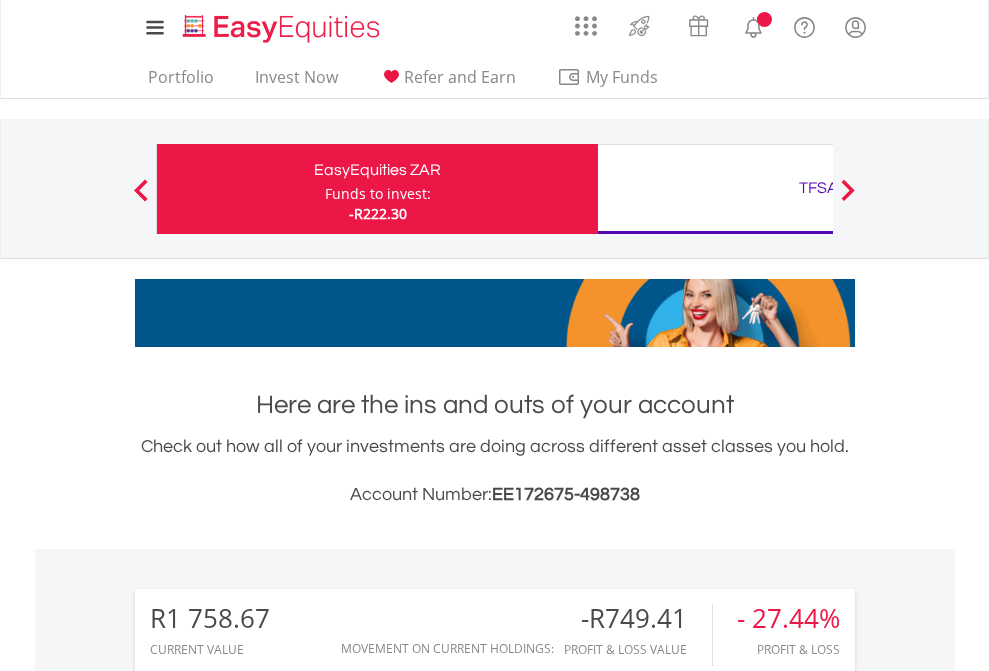 scroll, scrollTop: 999808, scrollLeft: 999687, axis: both 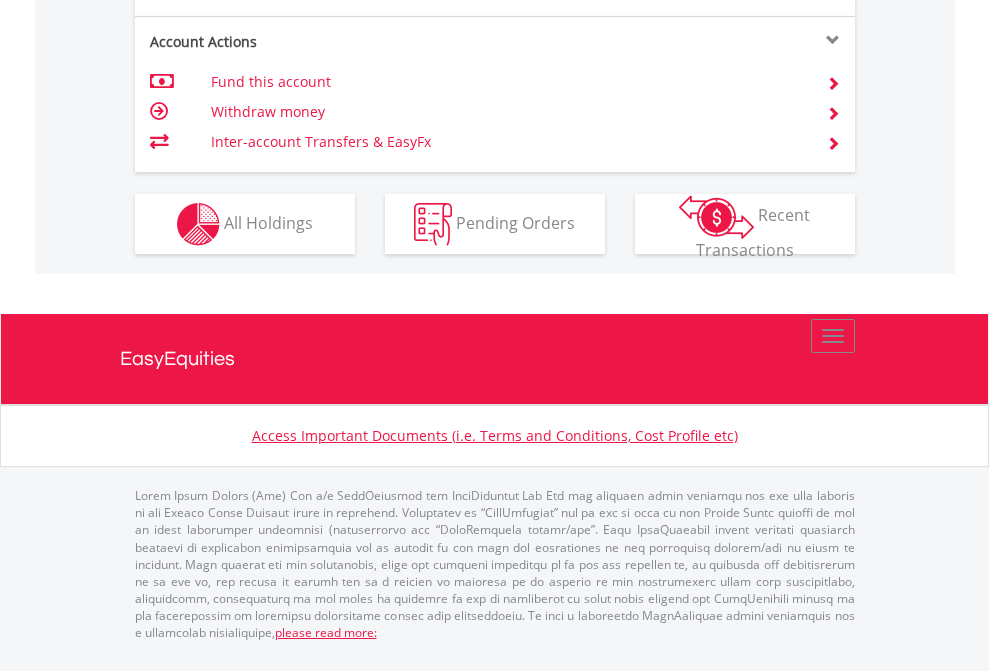 click on "Investment types" at bounding box center [706, -337] 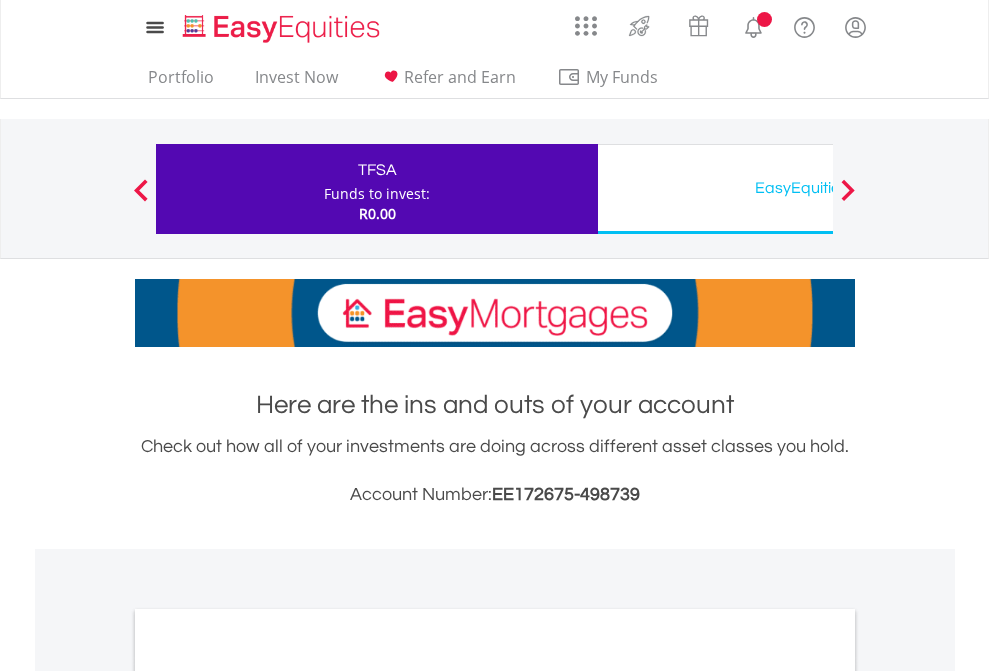 scroll, scrollTop: 0, scrollLeft: 0, axis: both 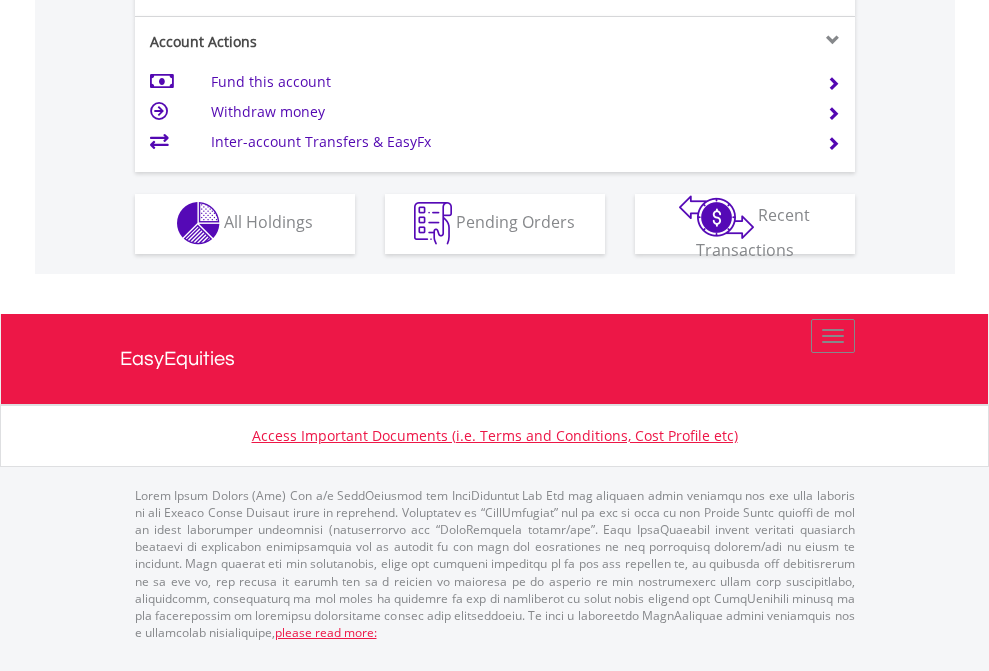 click on "Investment types" at bounding box center [706, -353] 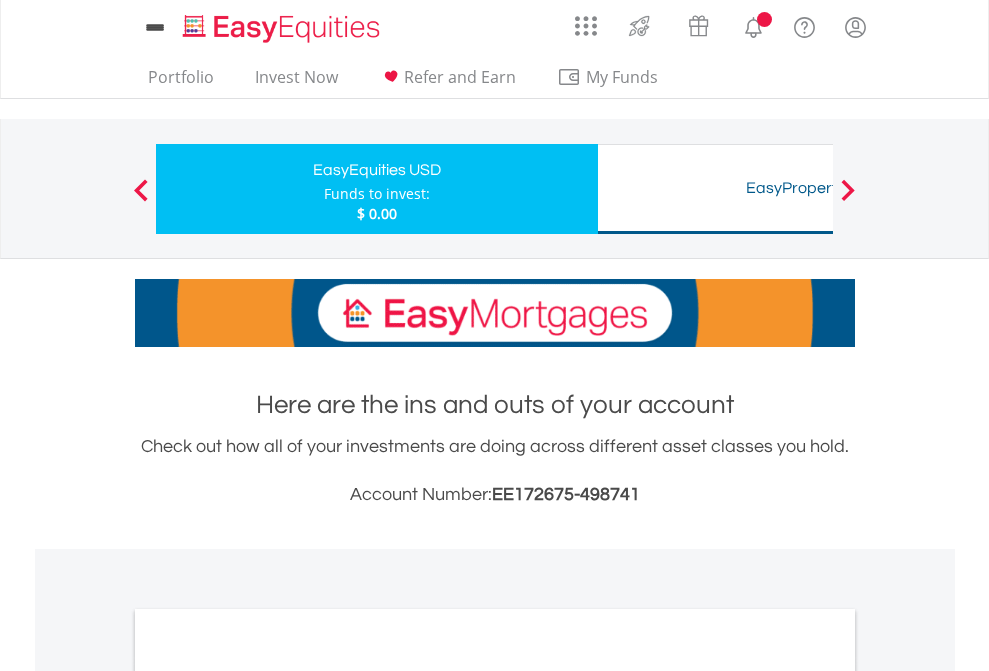scroll, scrollTop: 0, scrollLeft: 0, axis: both 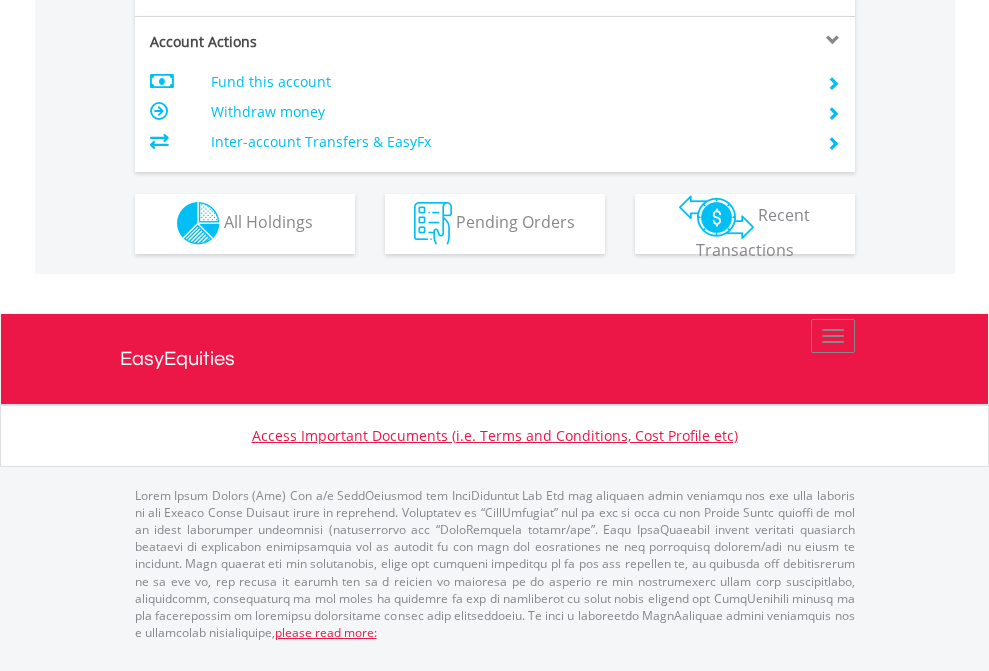 click on "Investment types" at bounding box center [706, -353] 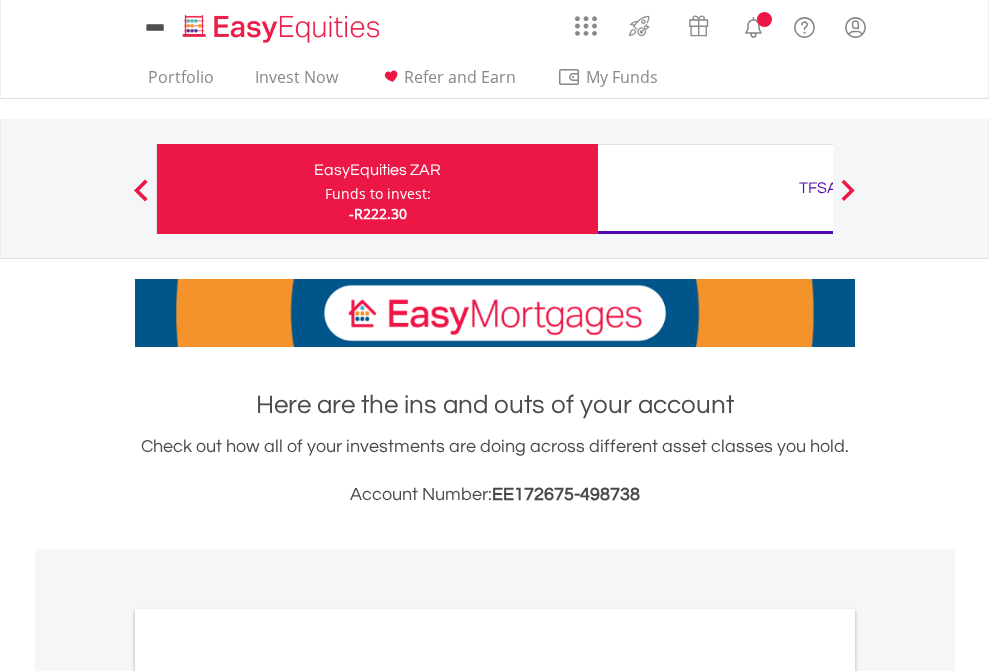 scroll, scrollTop: 0, scrollLeft: 0, axis: both 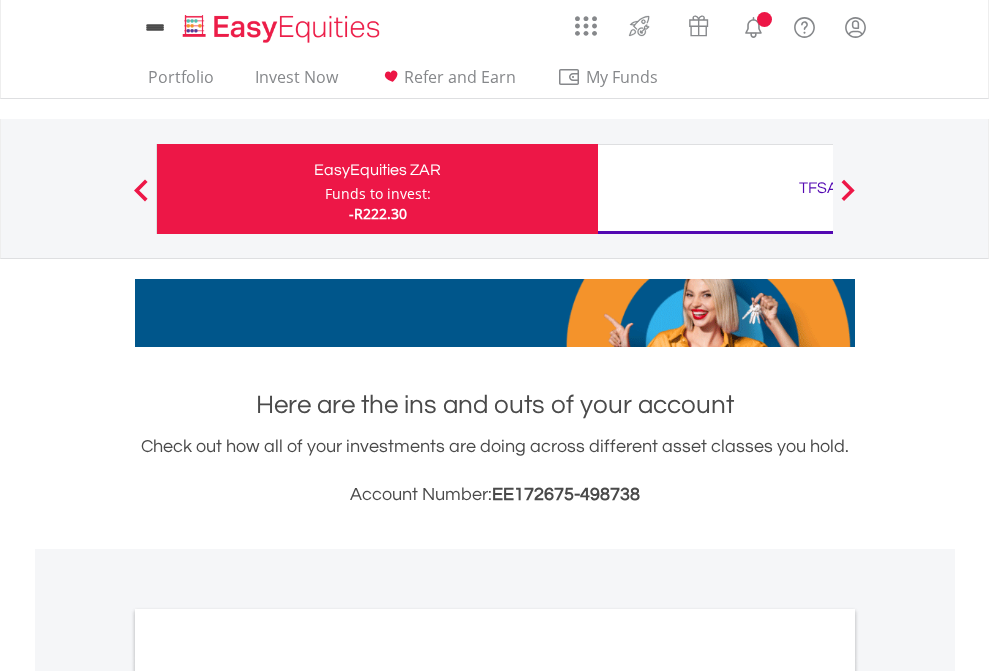click on "All Holdings" at bounding box center (268, 1096) 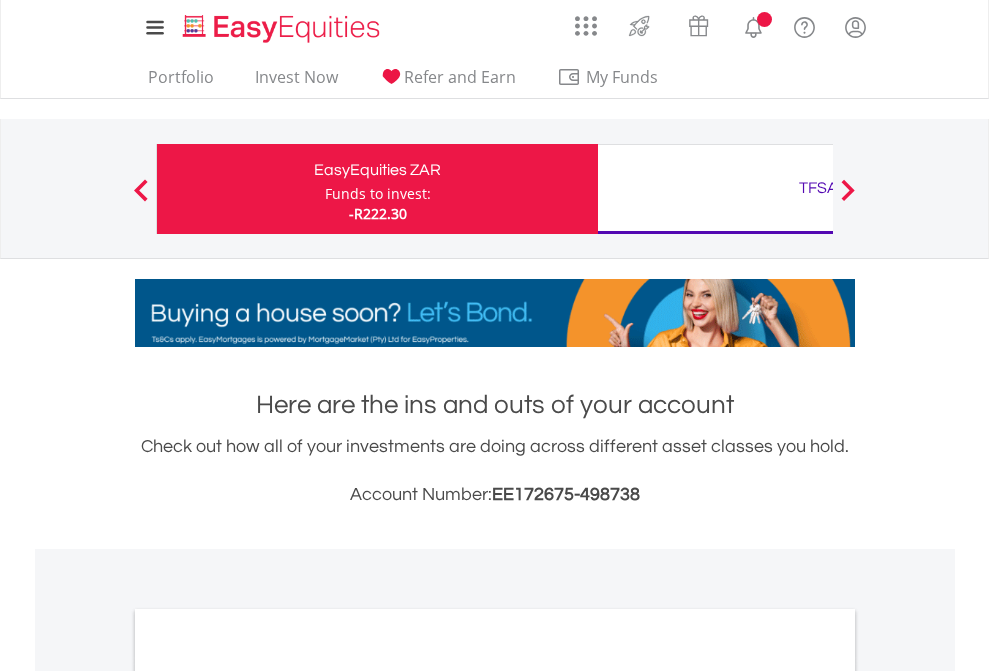 scroll, scrollTop: 1202, scrollLeft: 0, axis: vertical 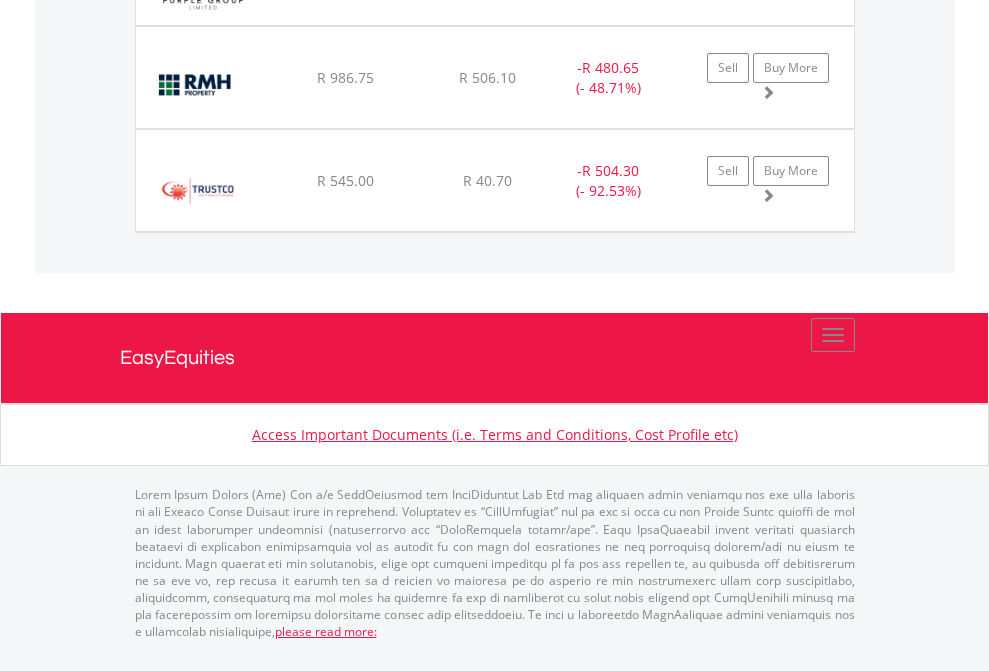 click on "TFSA" at bounding box center [818, -1791] 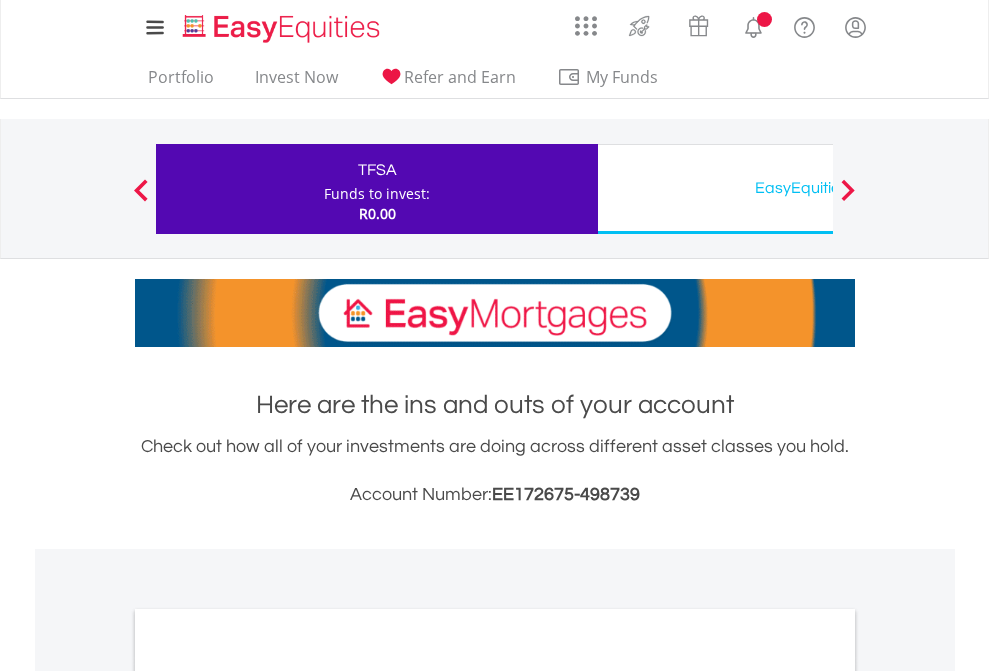 scroll, scrollTop: 1202, scrollLeft: 0, axis: vertical 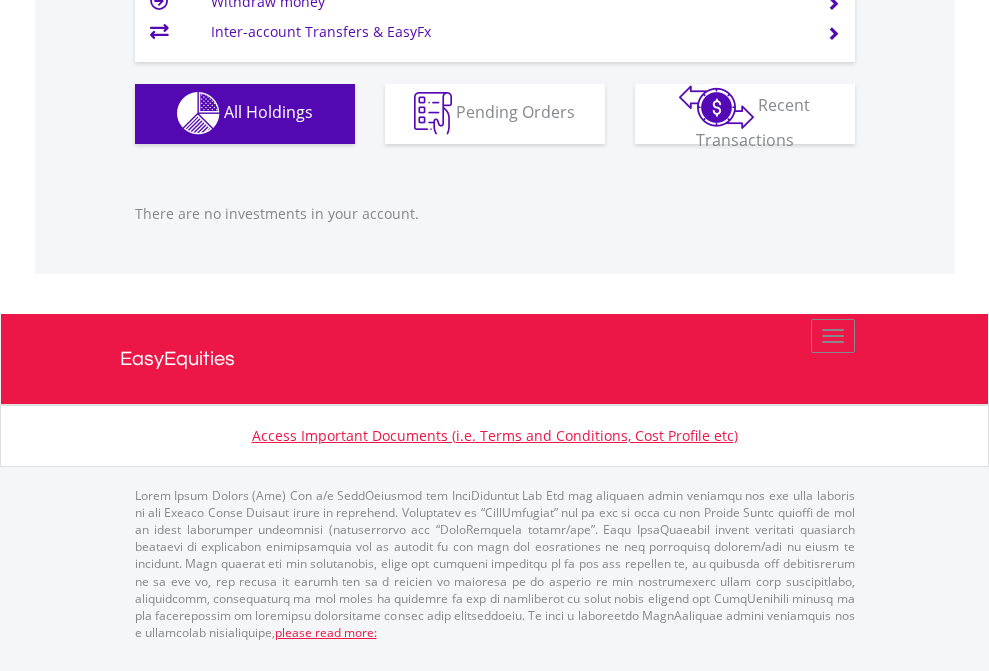click on "EasyEquities USD" at bounding box center (818, -1142) 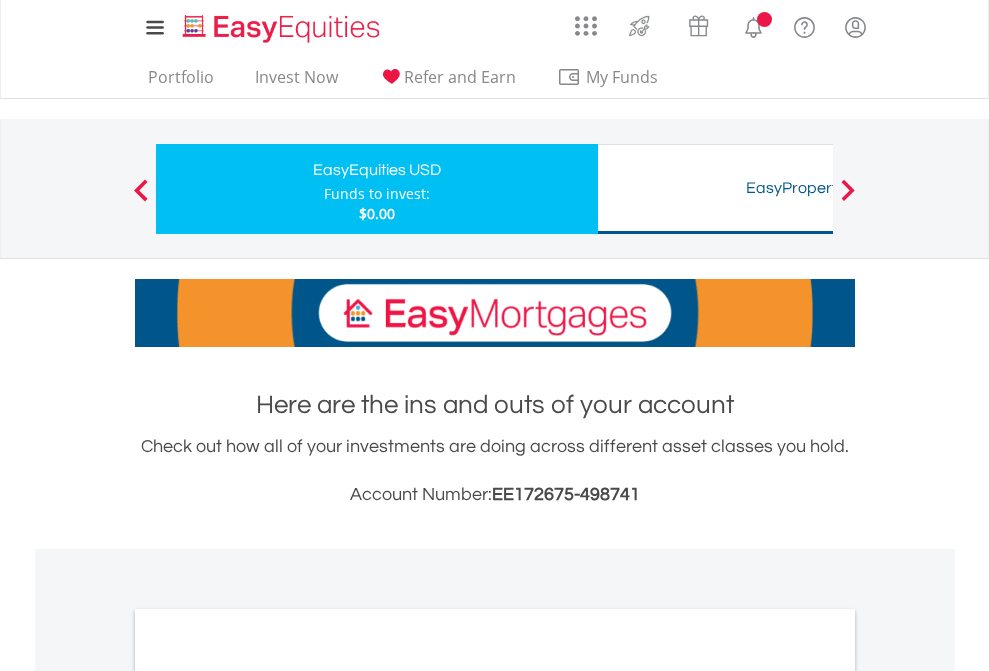 scroll, scrollTop: 0, scrollLeft: 0, axis: both 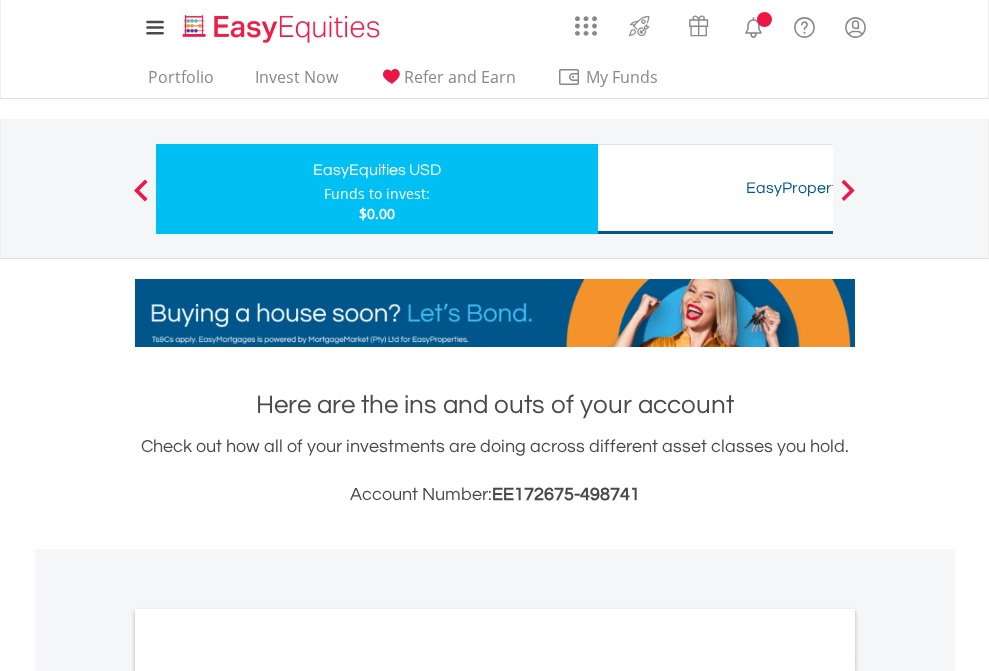 click on "All Holdings" at bounding box center (268, 1096) 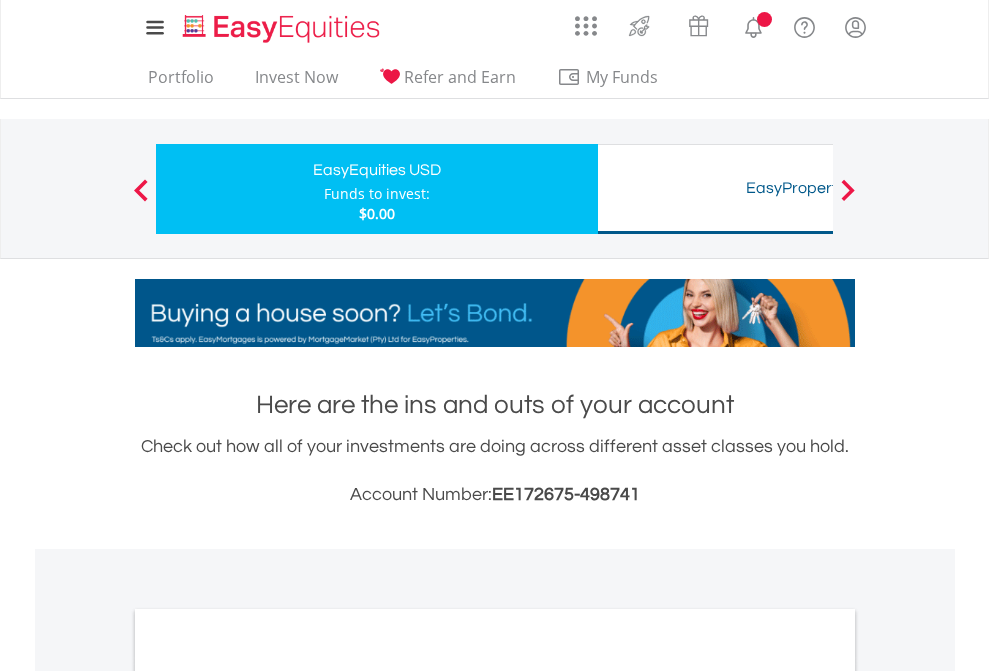 scroll, scrollTop: 1202, scrollLeft: 0, axis: vertical 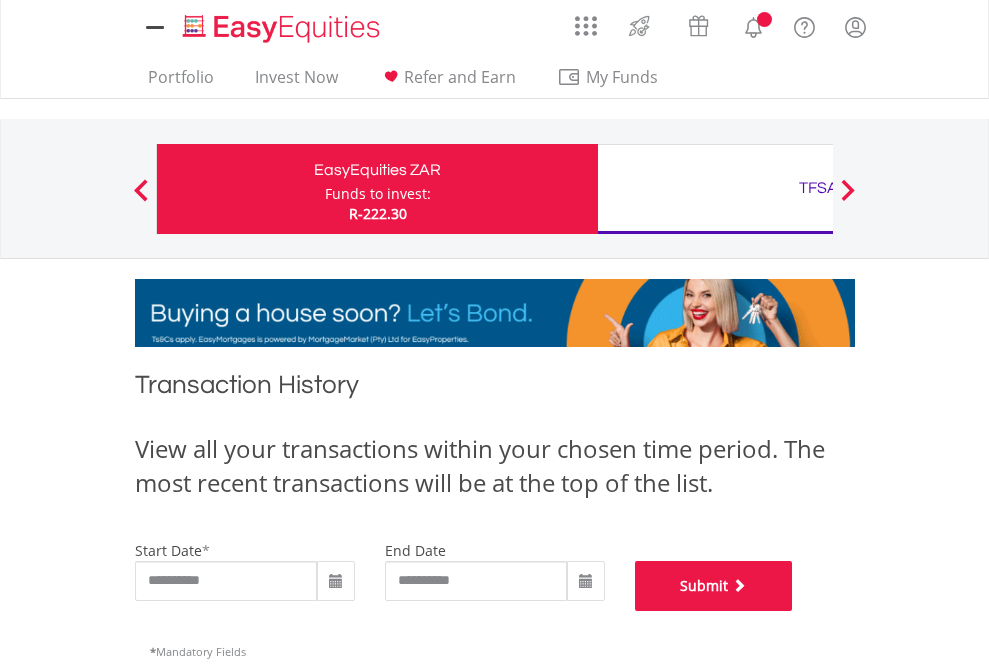 click on "Submit" at bounding box center (714, 586) 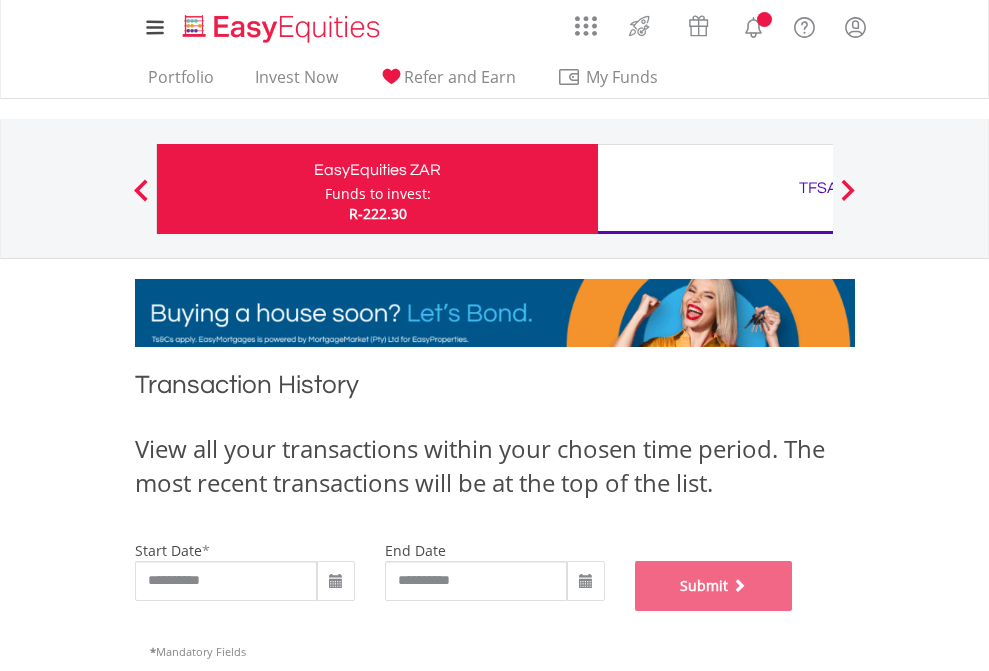 scroll, scrollTop: 811, scrollLeft: 0, axis: vertical 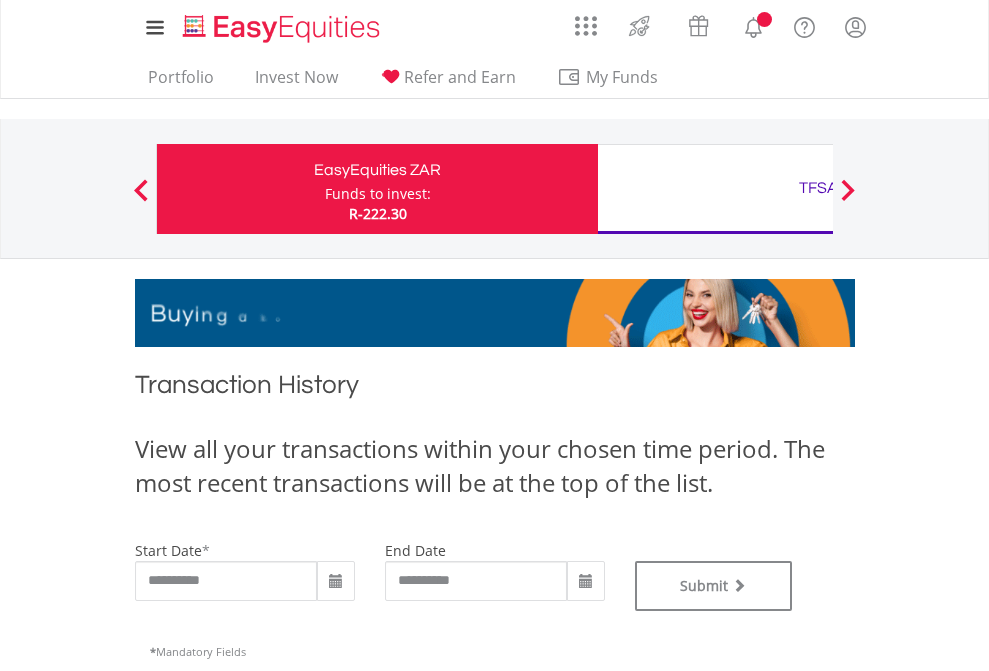 click on "TFSA" at bounding box center [818, 188] 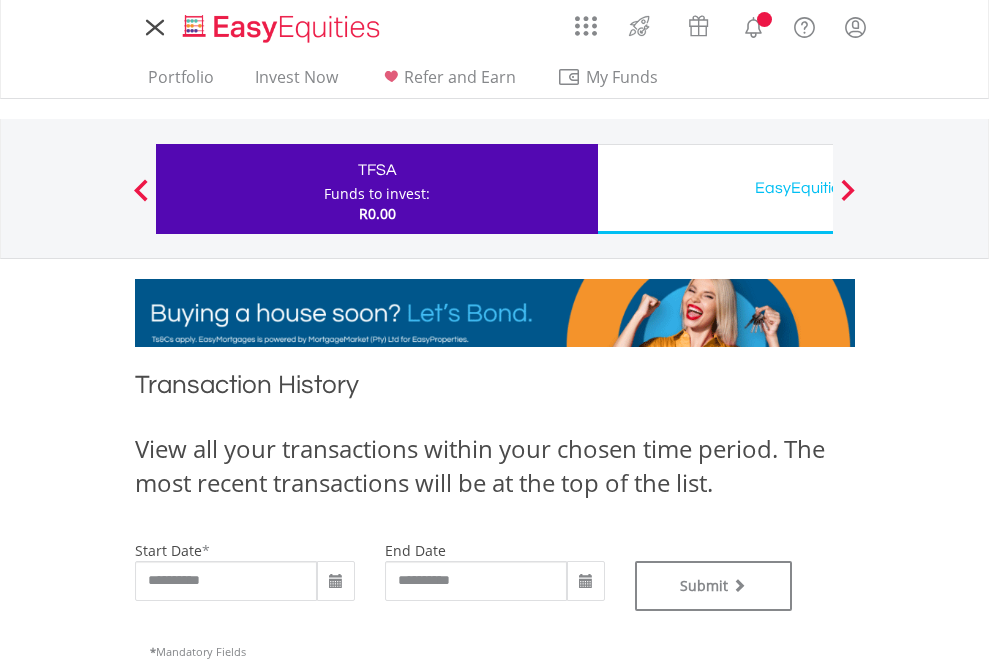 type on "**********" 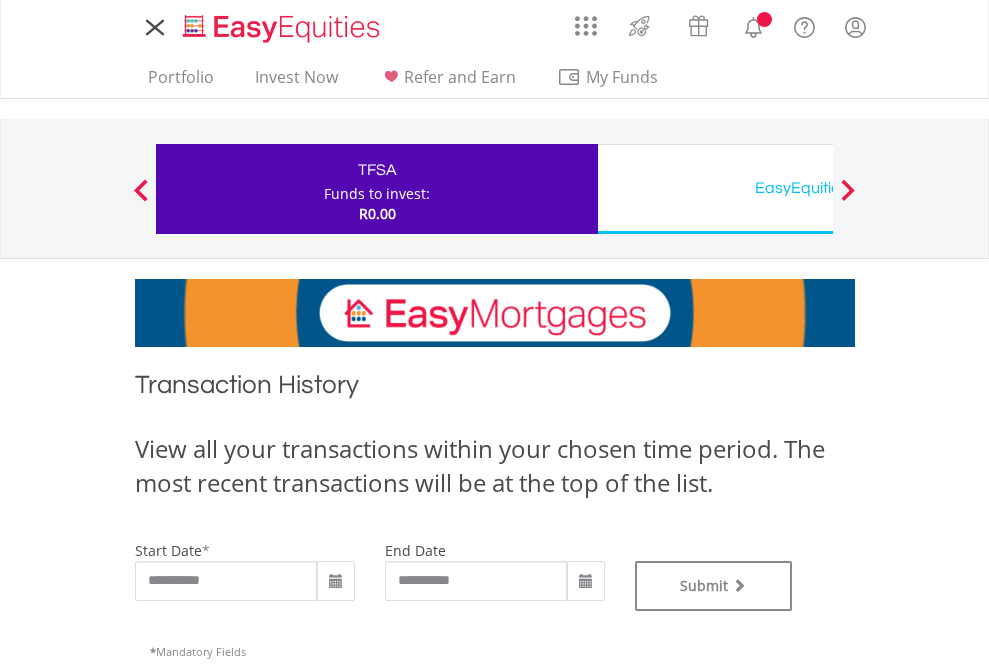 scroll, scrollTop: 0, scrollLeft: 0, axis: both 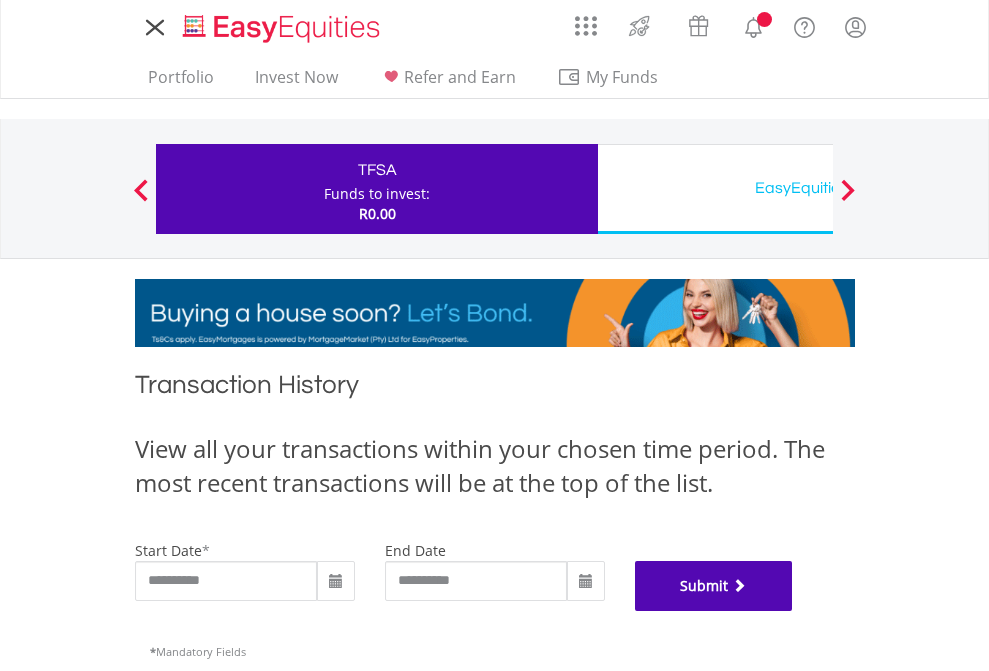 click on "Submit" at bounding box center [714, 586] 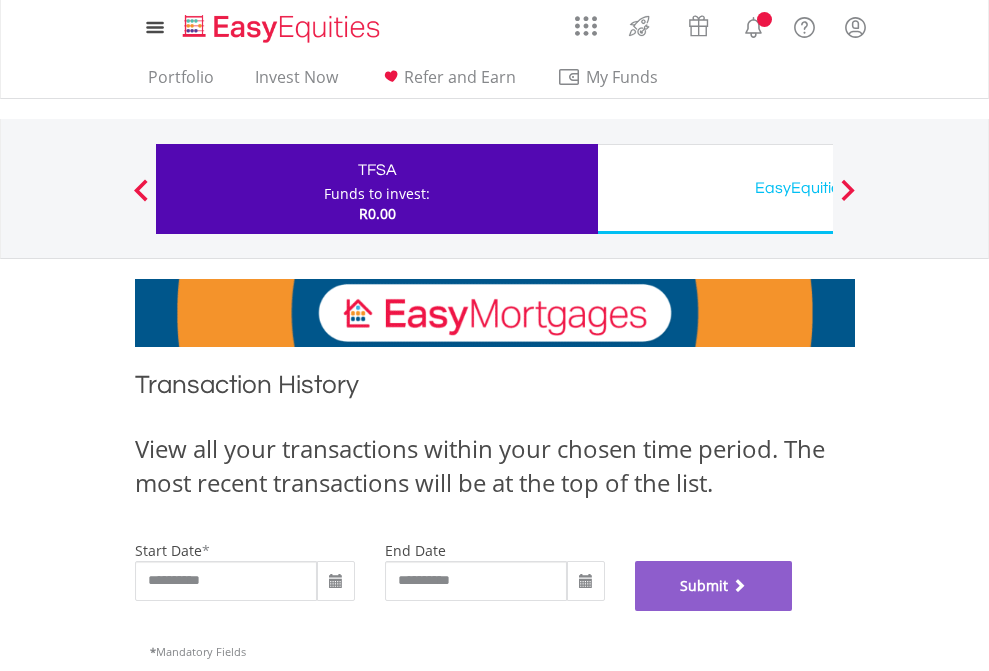scroll, scrollTop: 811, scrollLeft: 0, axis: vertical 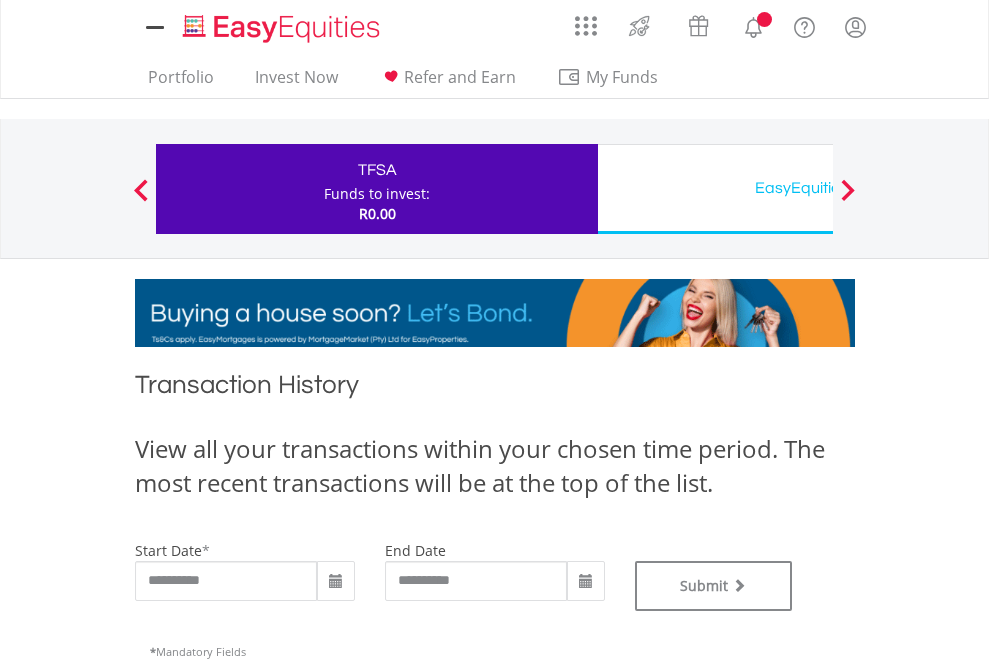 click on "EasyEquities USD" at bounding box center (818, 188) 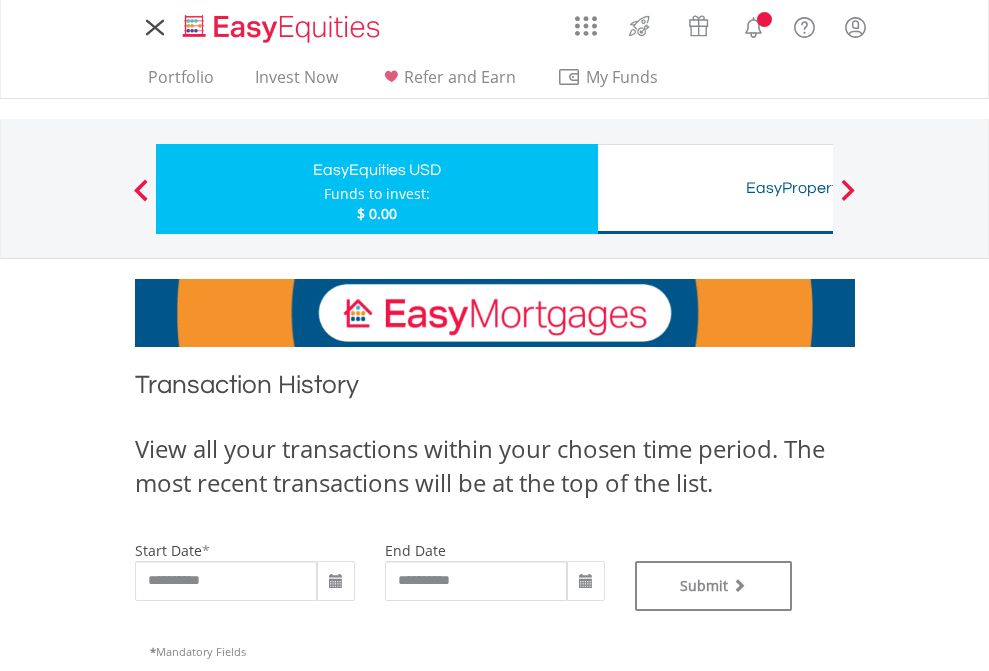 scroll, scrollTop: 0, scrollLeft: 0, axis: both 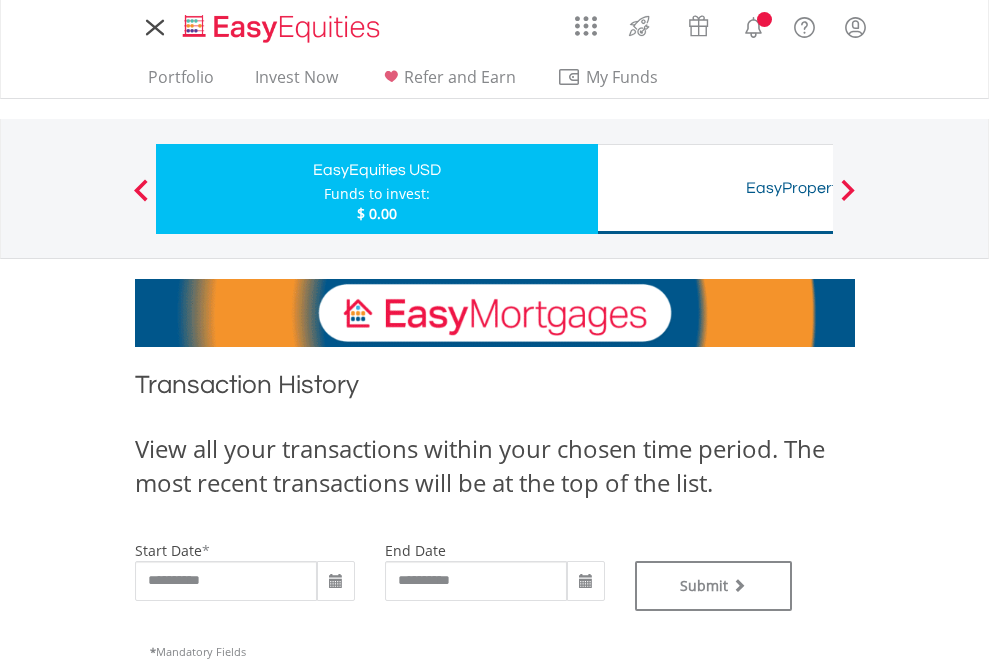 type on "**********" 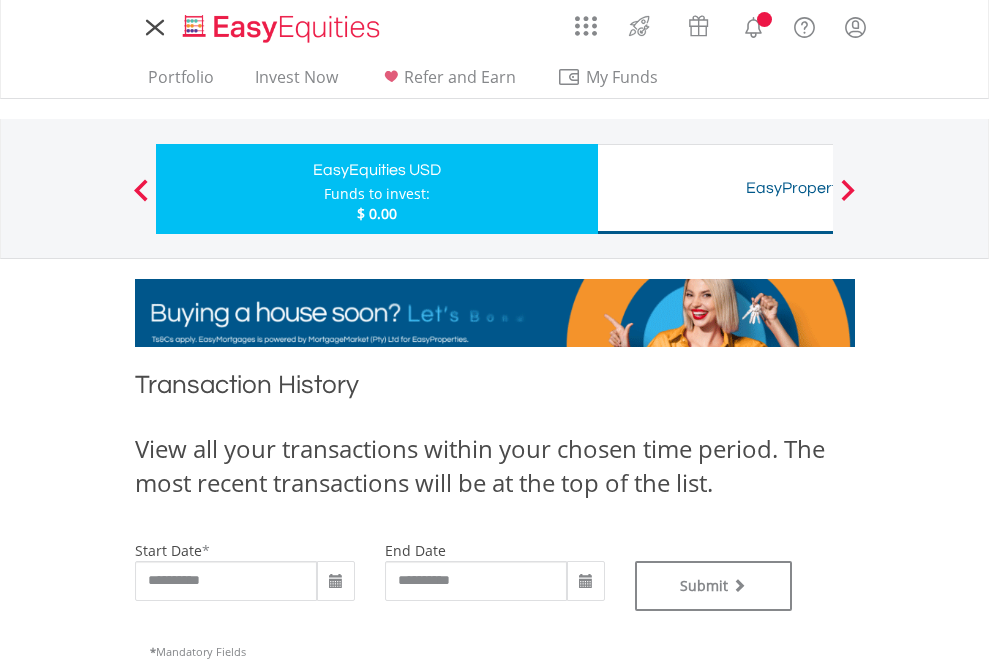 type on "**********" 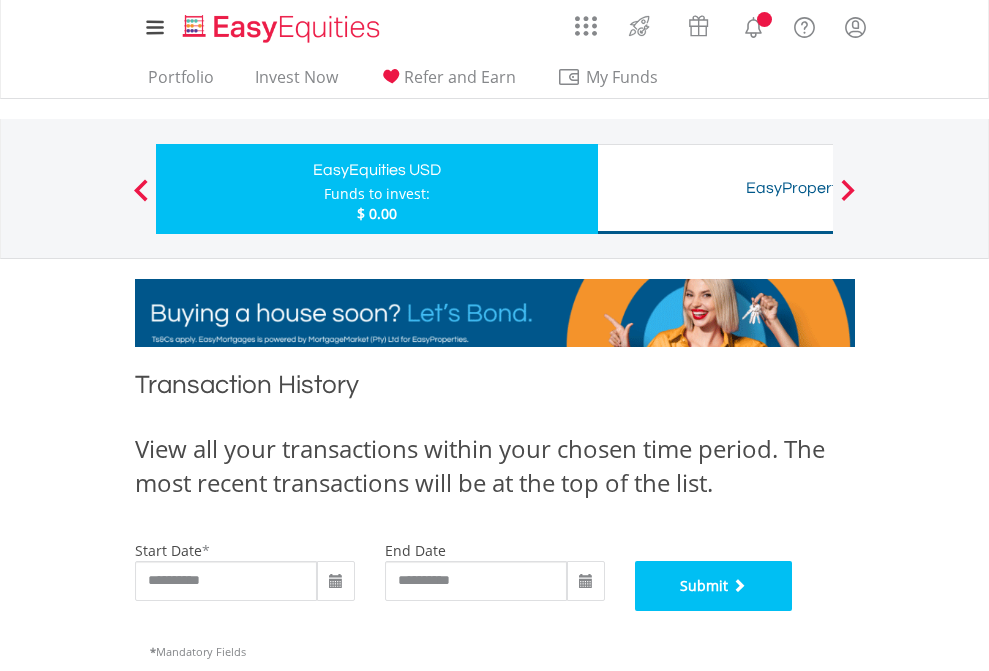 click on "Submit" at bounding box center [714, 586] 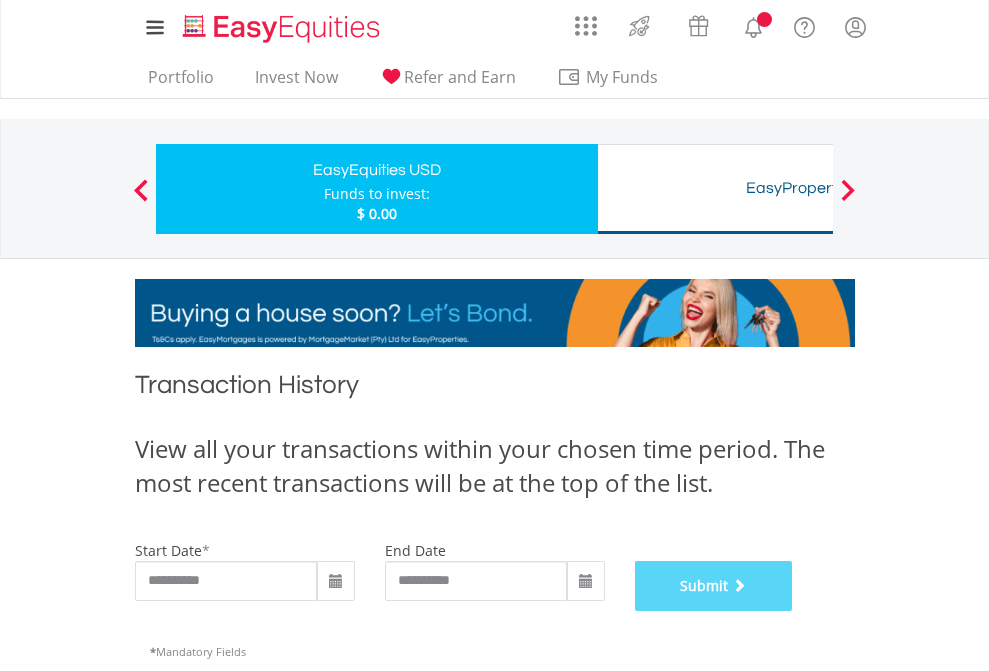 scroll, scrollTop: 811, scrollLeft: 0, axis: vertical 